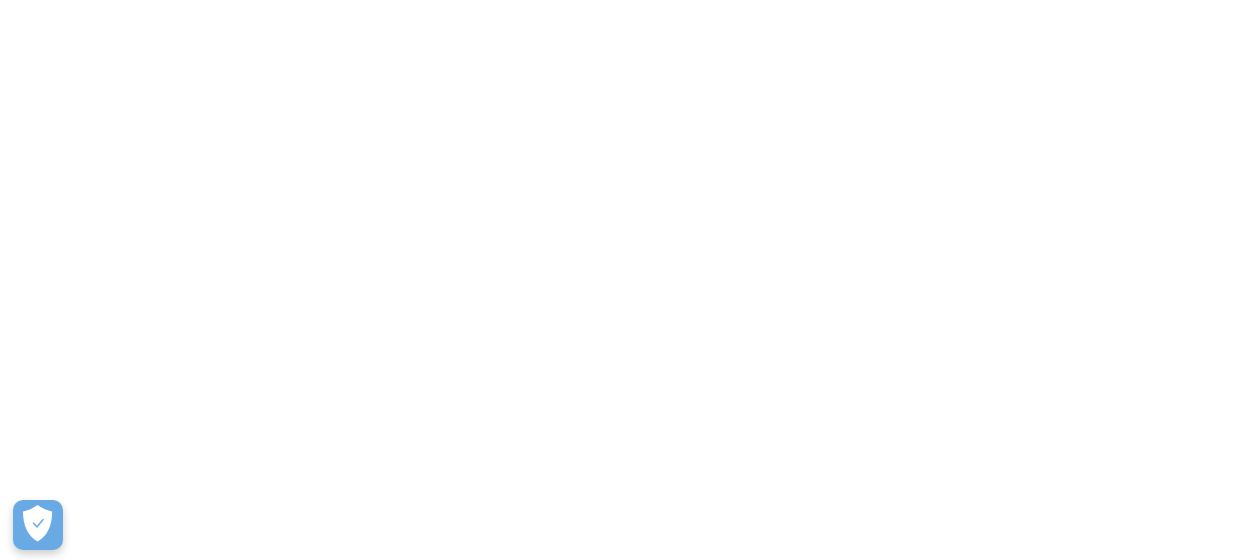 scroll, scrollTop: 0, scrollLeft: 0, axis: both 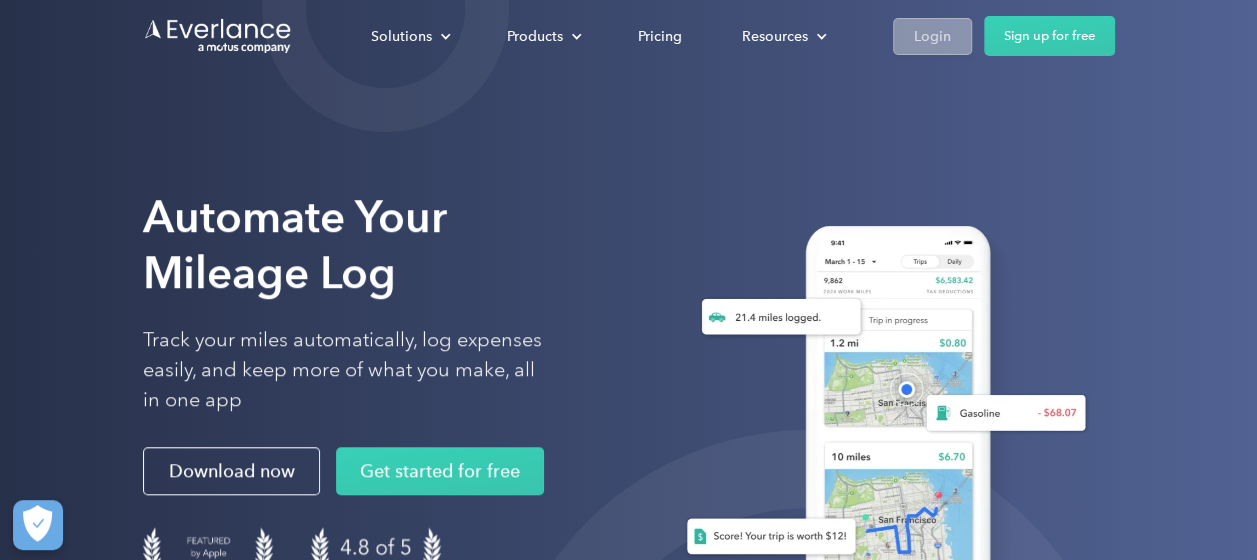 click on "Login" at bounding box center [932, 36] 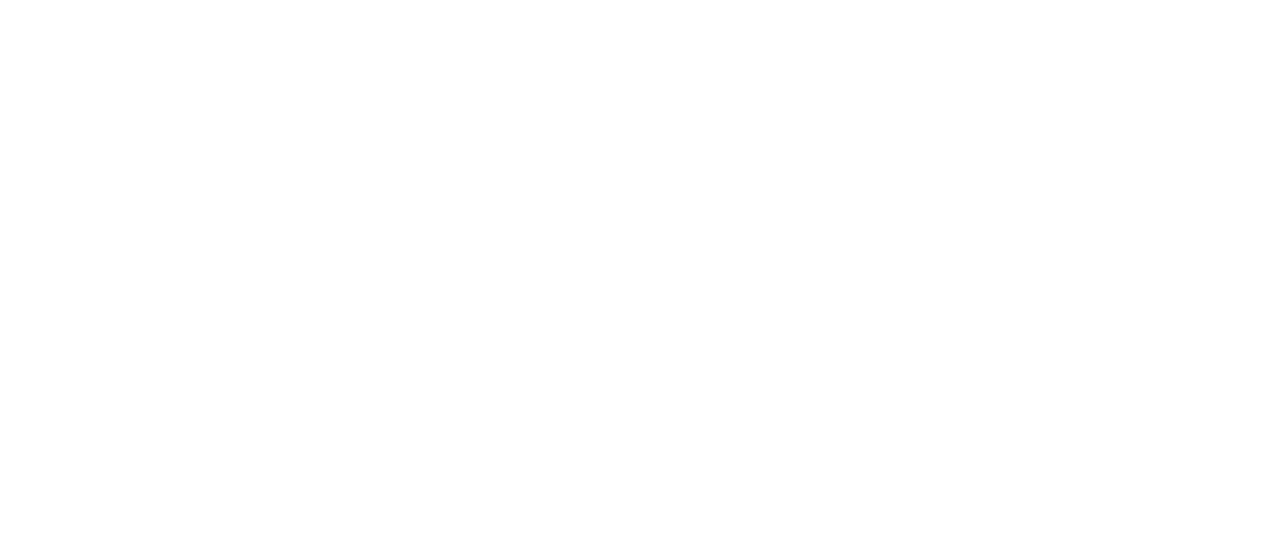 scroll, scrollTop: 0, scrollLeft: 0, axis: both 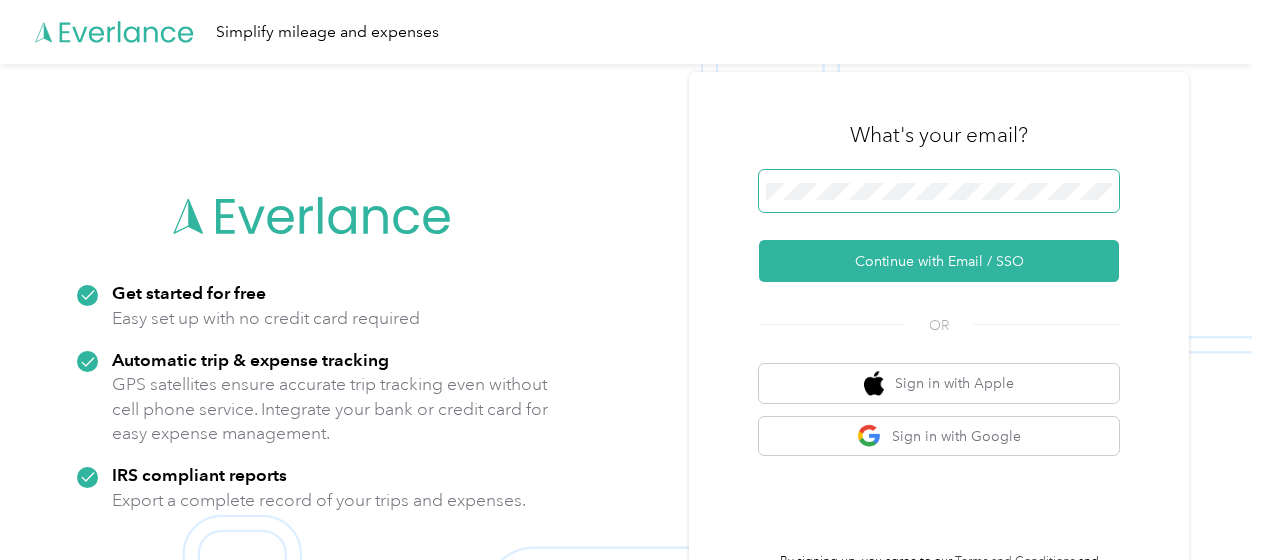 click at bounding box center (939, 191) 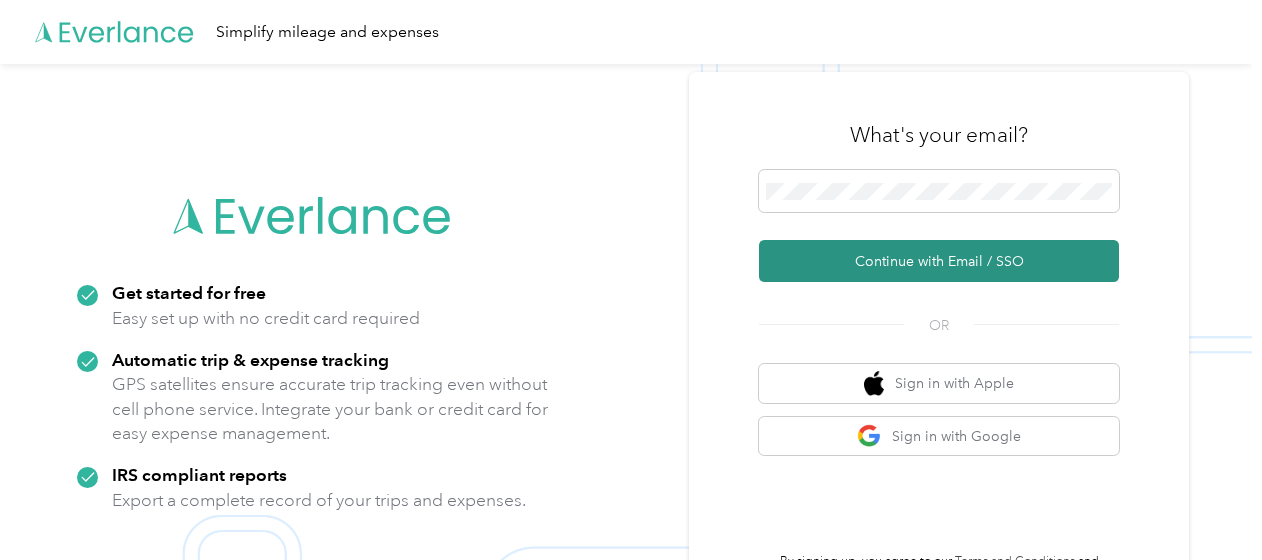 click on "Continue with Email / SSO" at bounding box center (939, 261) 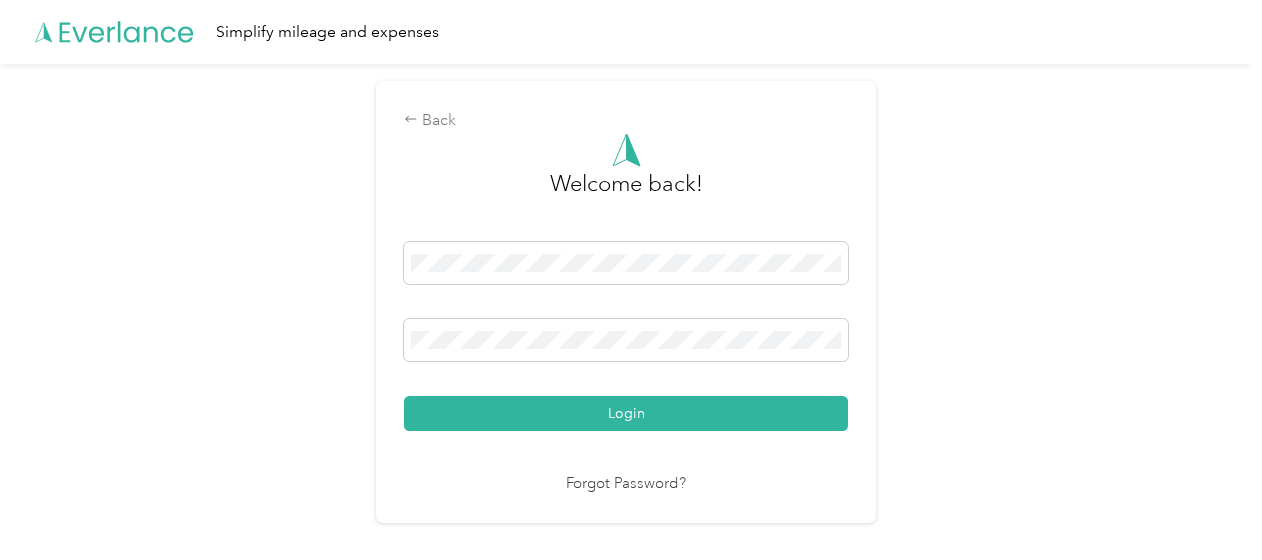 click on "Login" at bounding box center (626, 413) 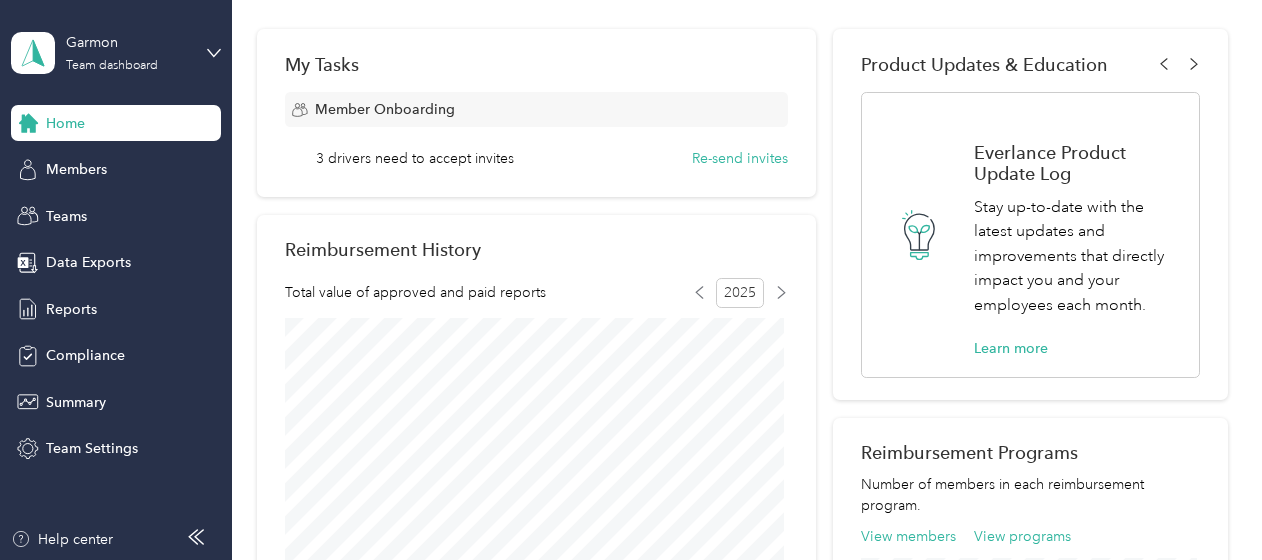 scroll, scrollTop: 500, scrollLeft: 0, axis: vertical 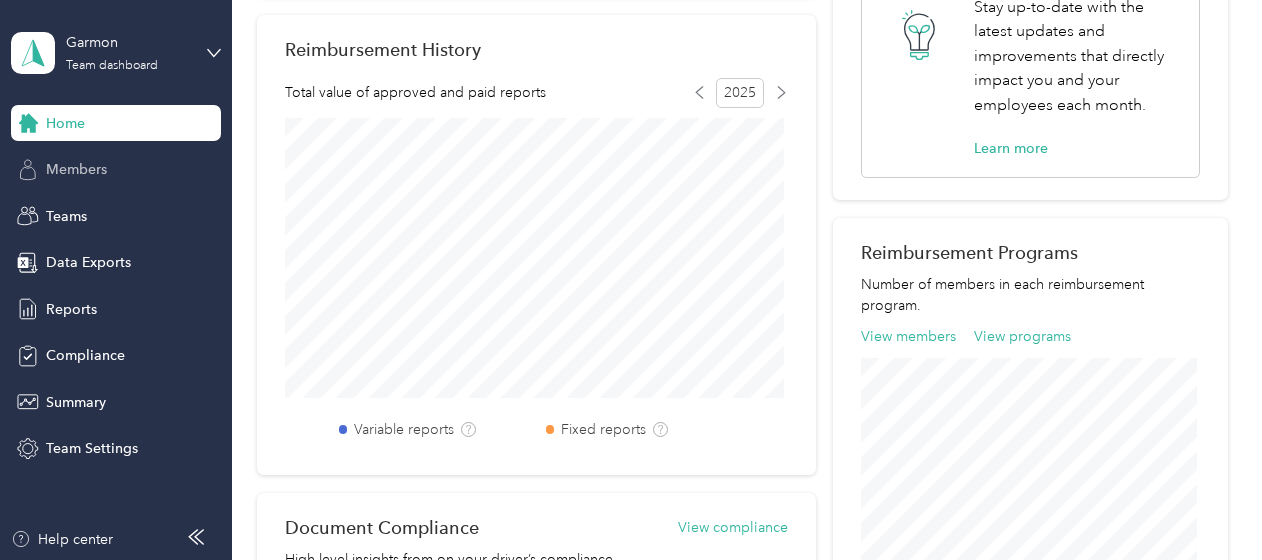 click on "Members" at bounding box center [76, 169] 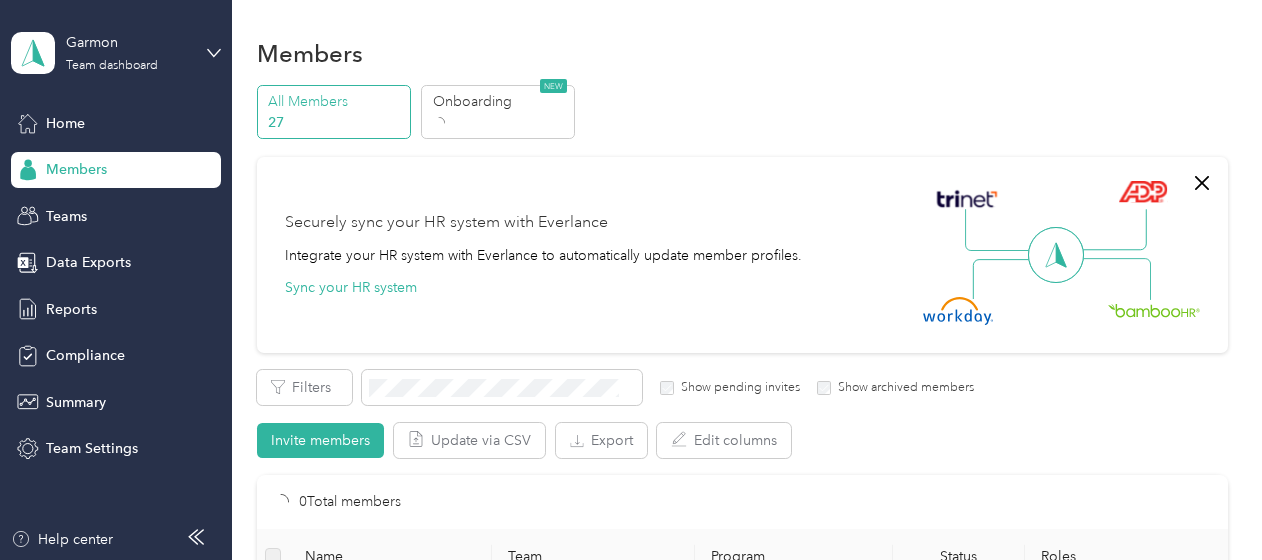 scroll, scrollTop: 500, scrollLeft: 0, axis: vertical 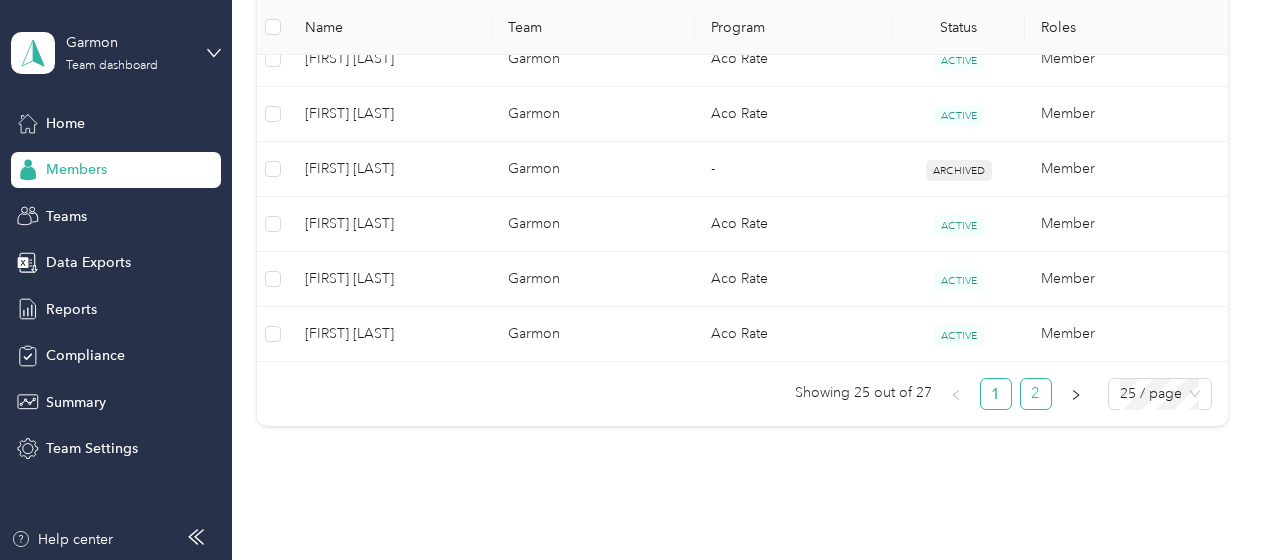 click on "2" at bounding box center [1036, 394] 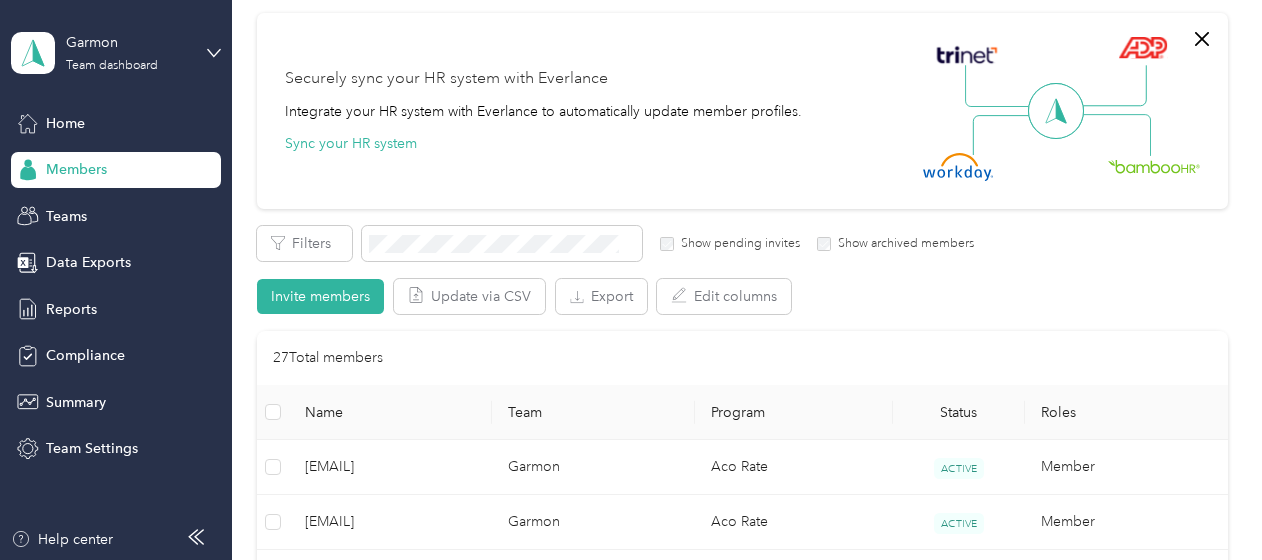 scroll, scrollTop: 124, scrollLeft: 0, axis: vertical 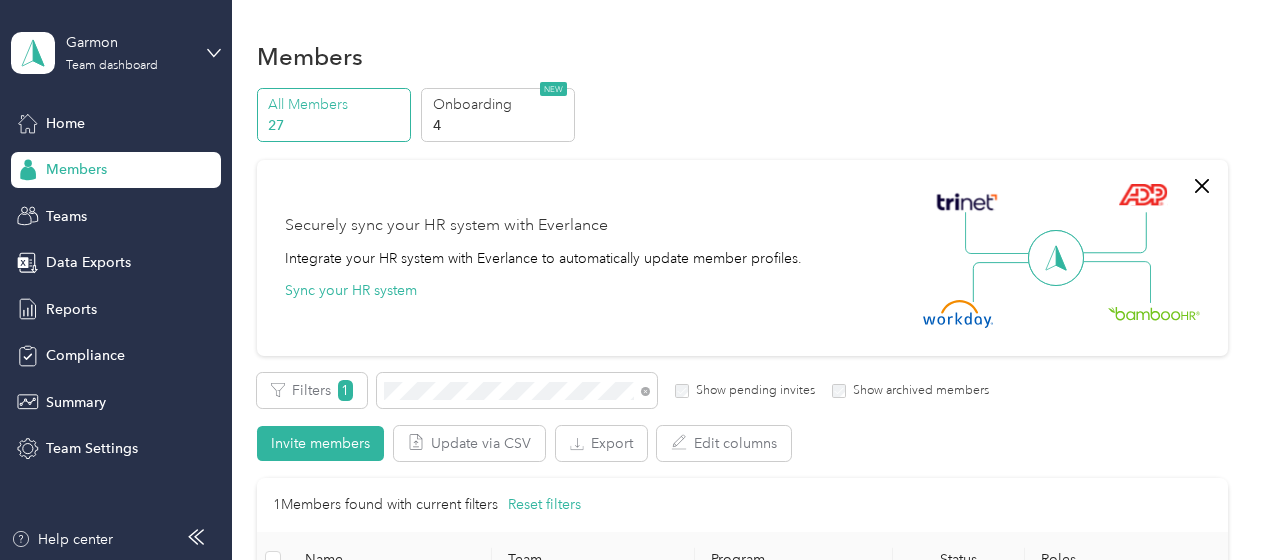 click on "All Members" at bounding box center [336, 104] 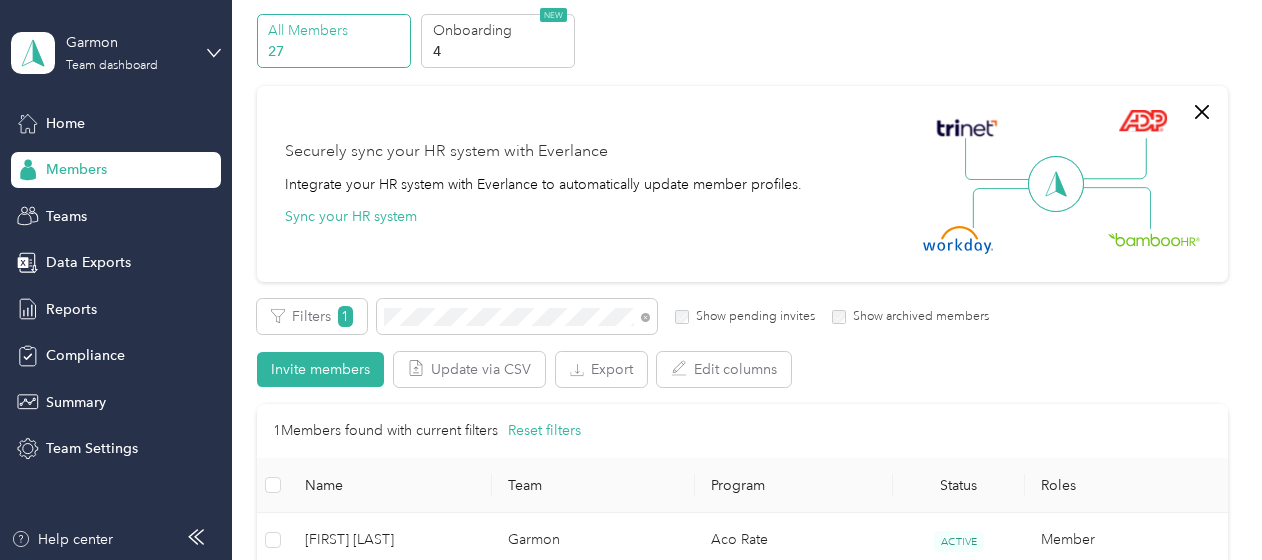 scroll, scrollTop: 0, scrollLeft: 0, axis: both 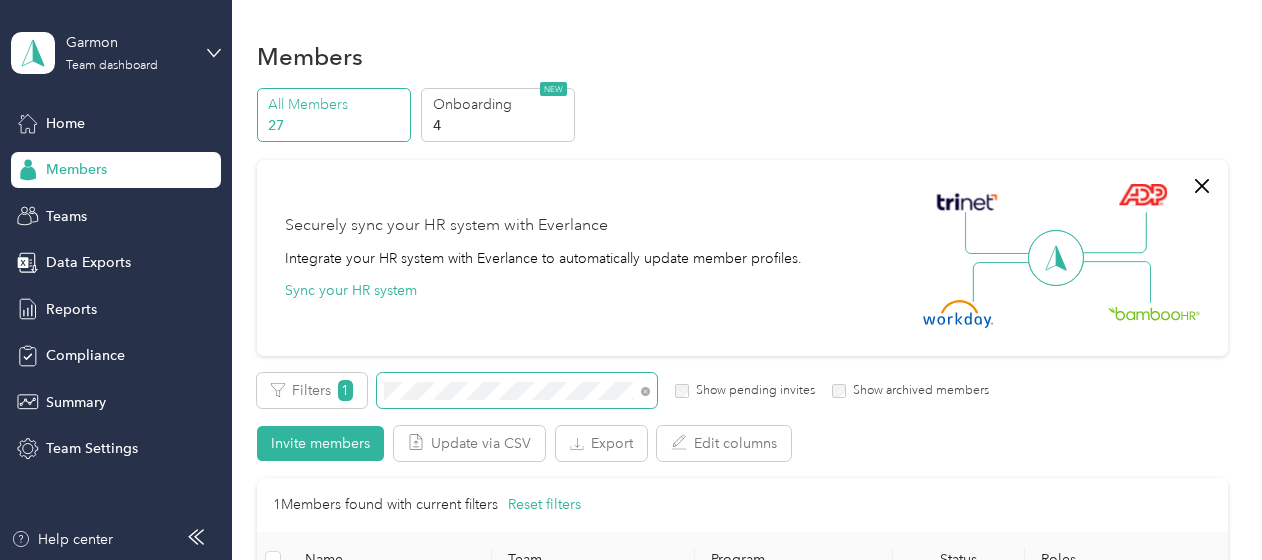 click at bounding box center [517, 390] 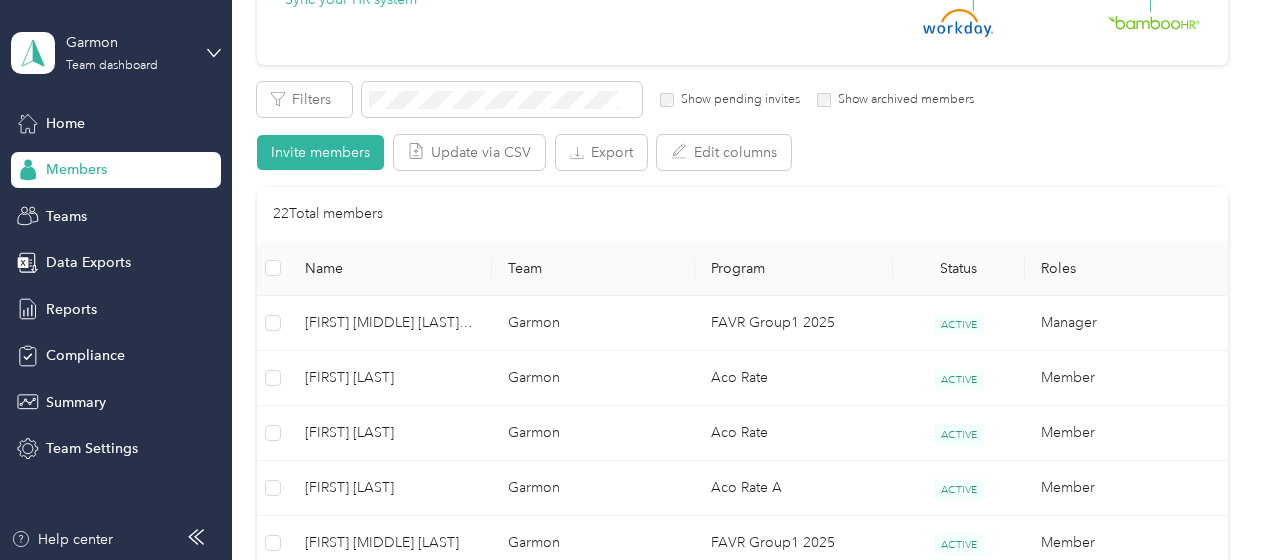 scroll, scrollTop: 300, scrollLeft: 0, axis: vertical 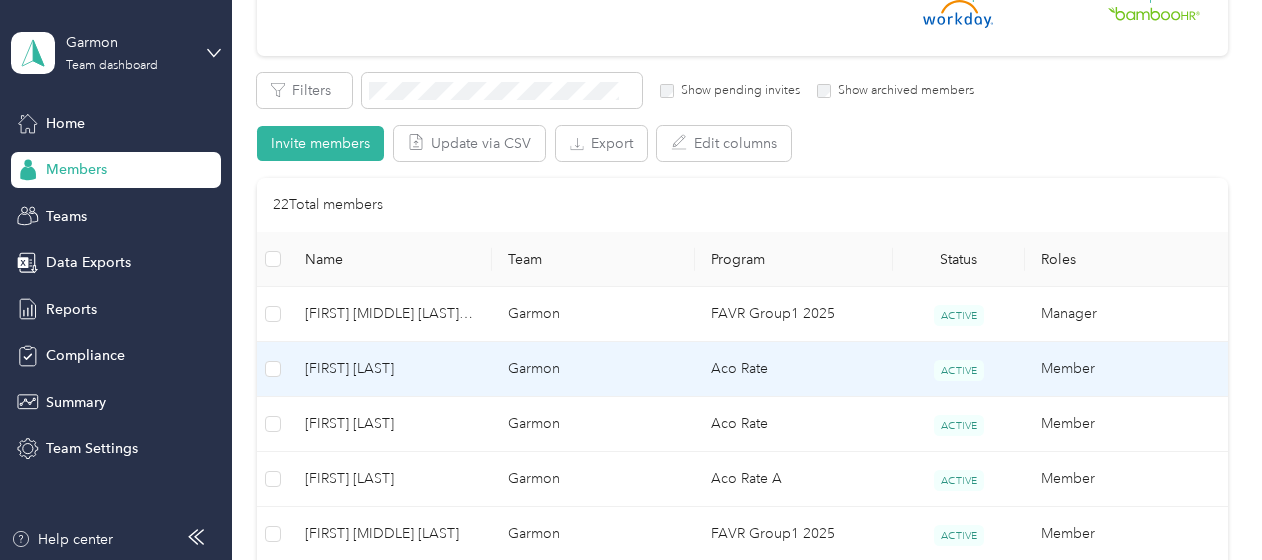 click on "Member" at bounding box center [1126, 369] 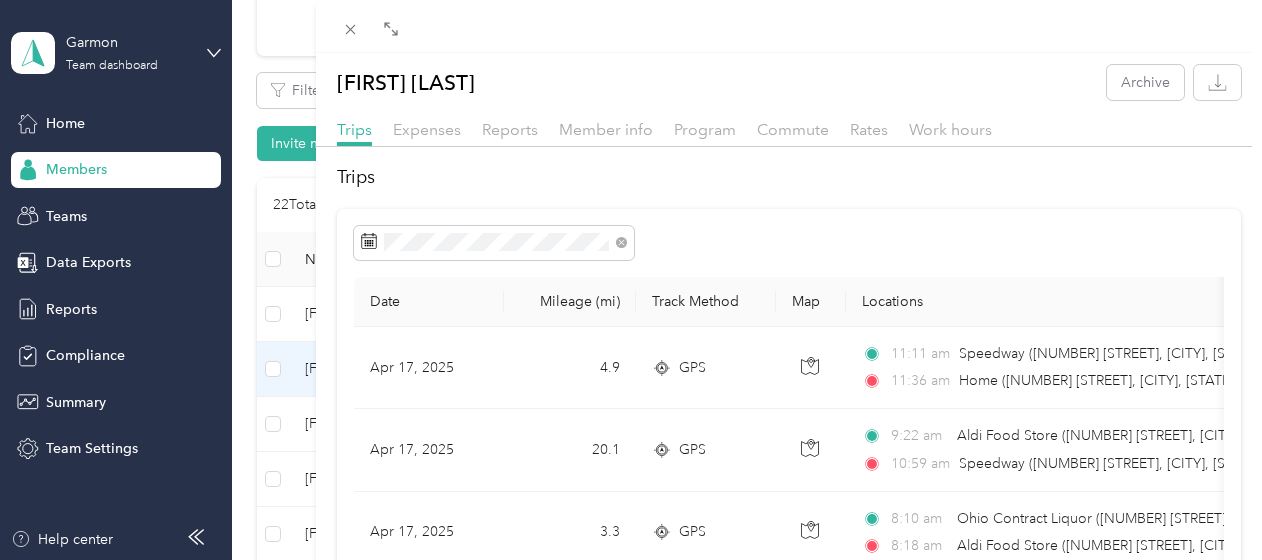 scroll, scrollTop: 0, scrollLeft: 0, axis: both 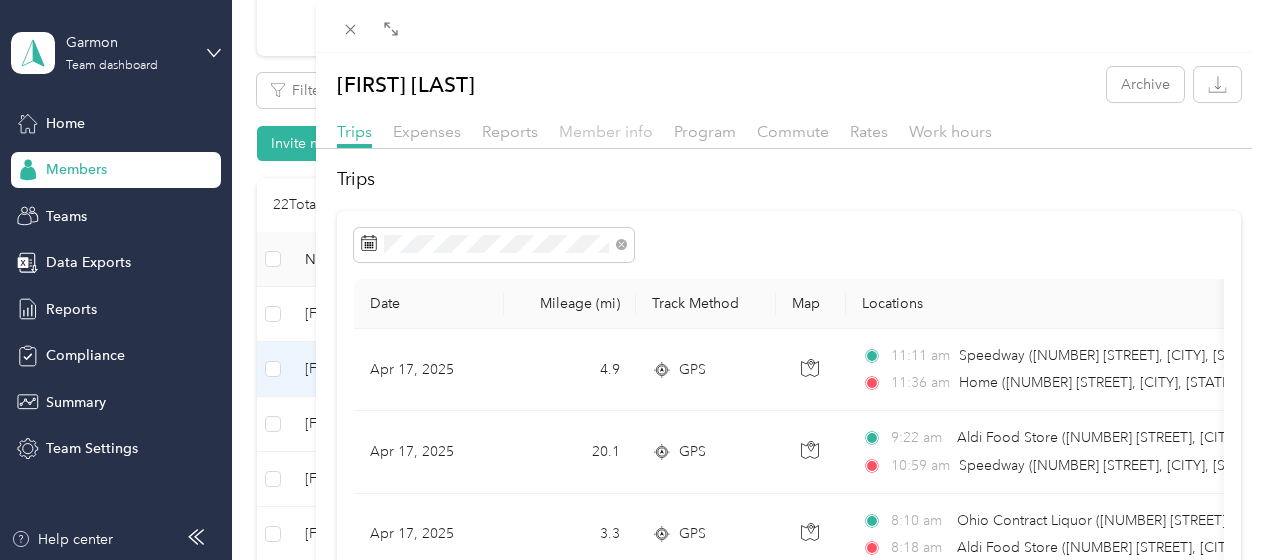 click on "Member info" at bounding box center (606, 131) 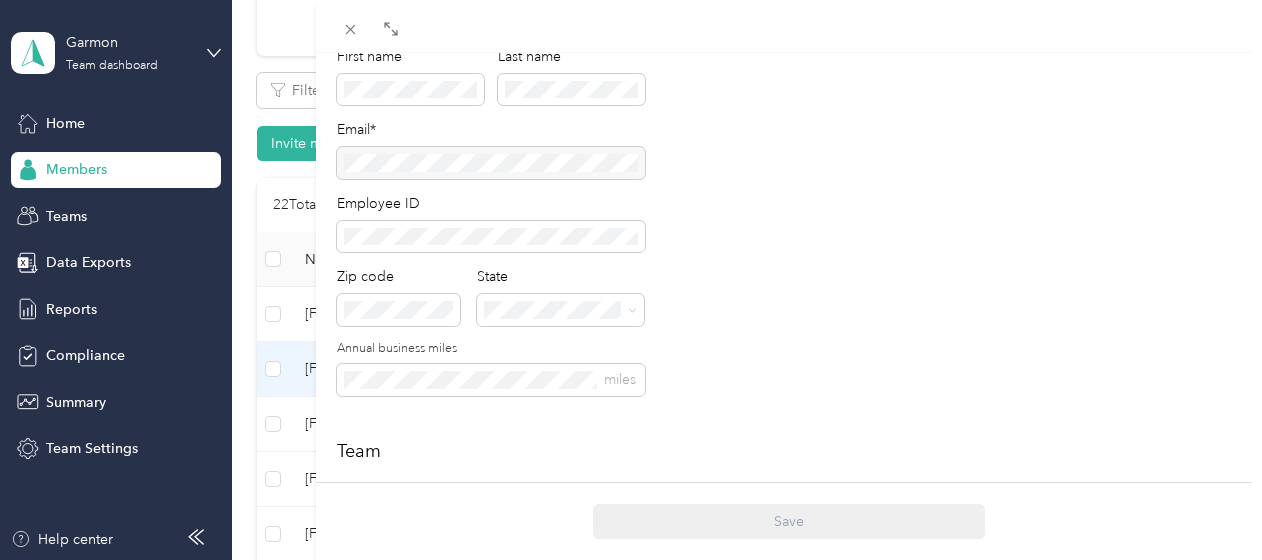 scroll, scrollTop: 0, scrollLeft: 0, axis: both 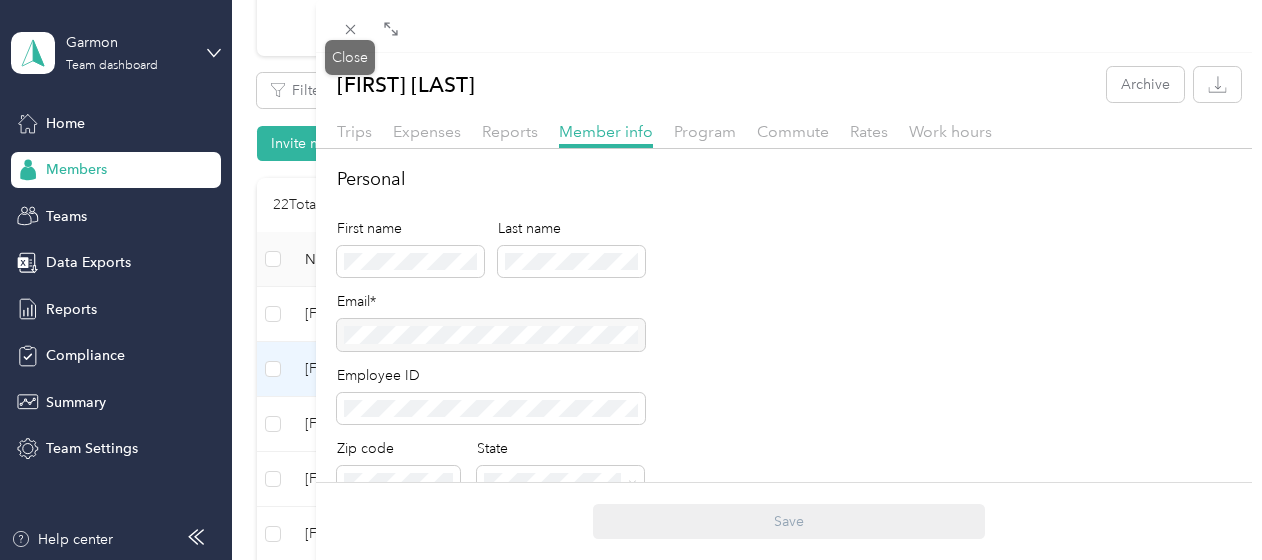 click 